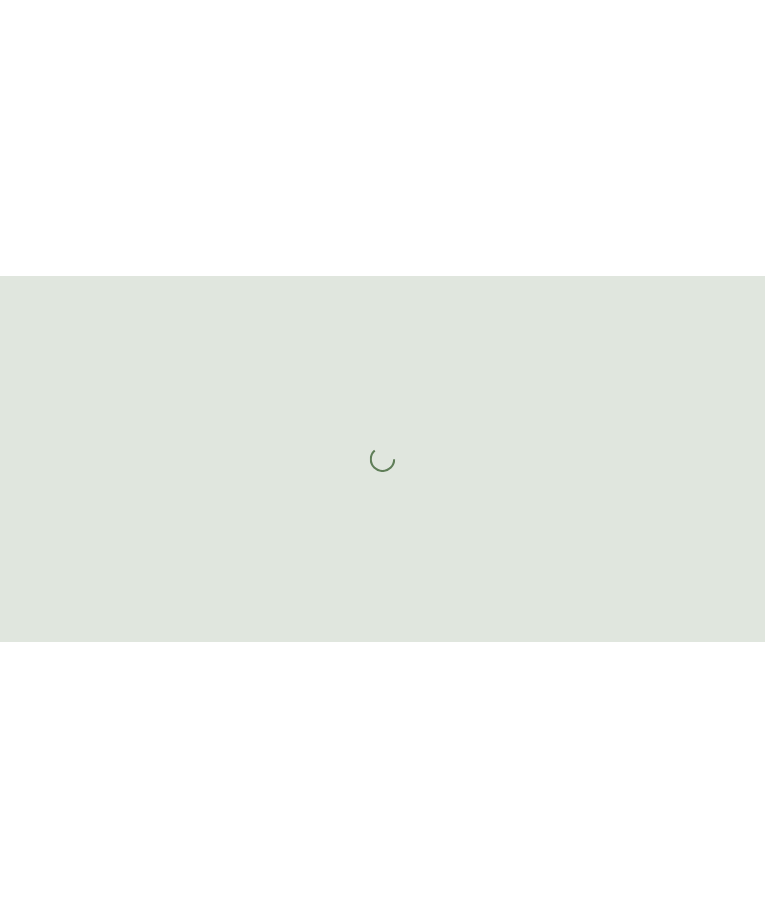 scroll, scrollTop: 0, scrollLeft: 0, axis: both 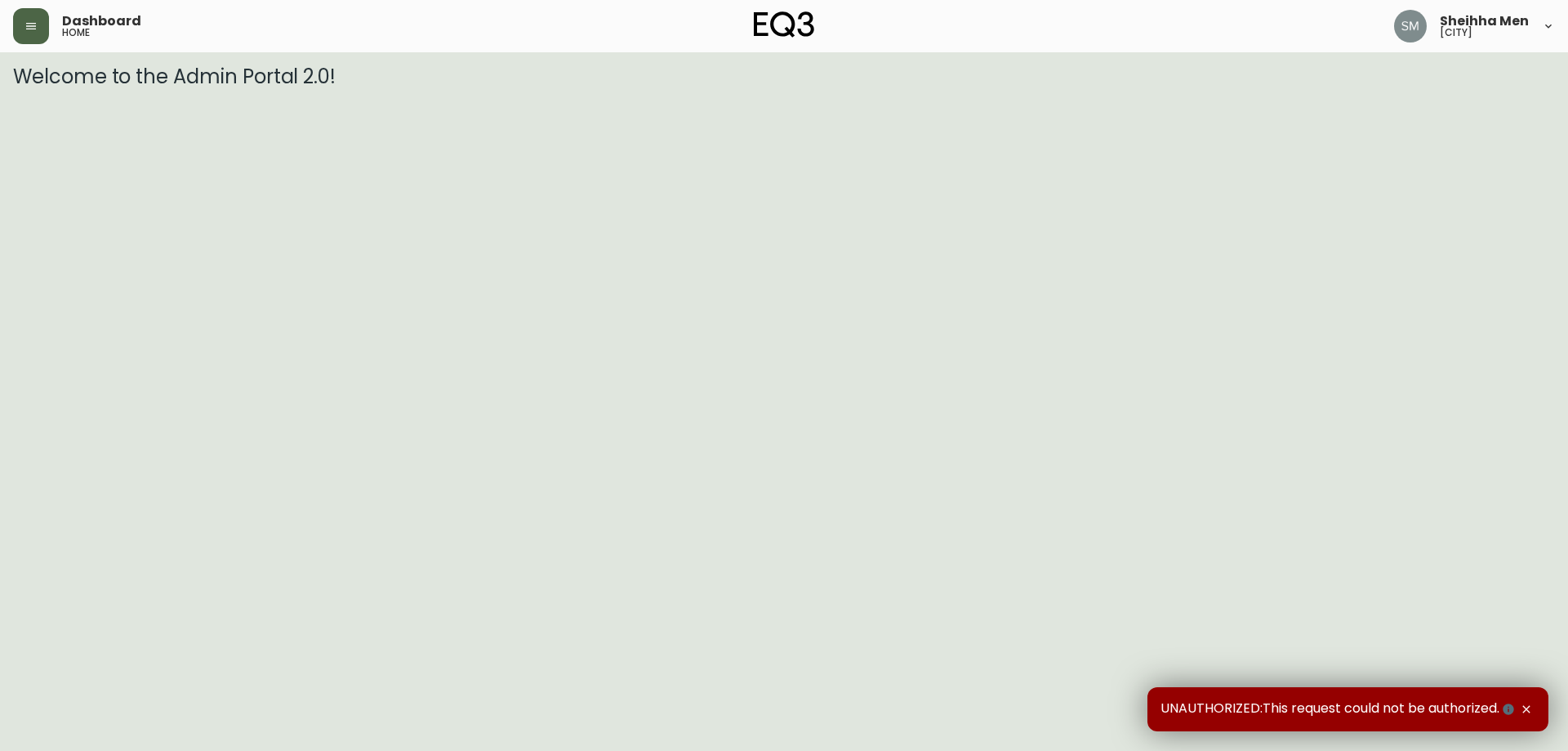 click at bounding box center [31, 26] 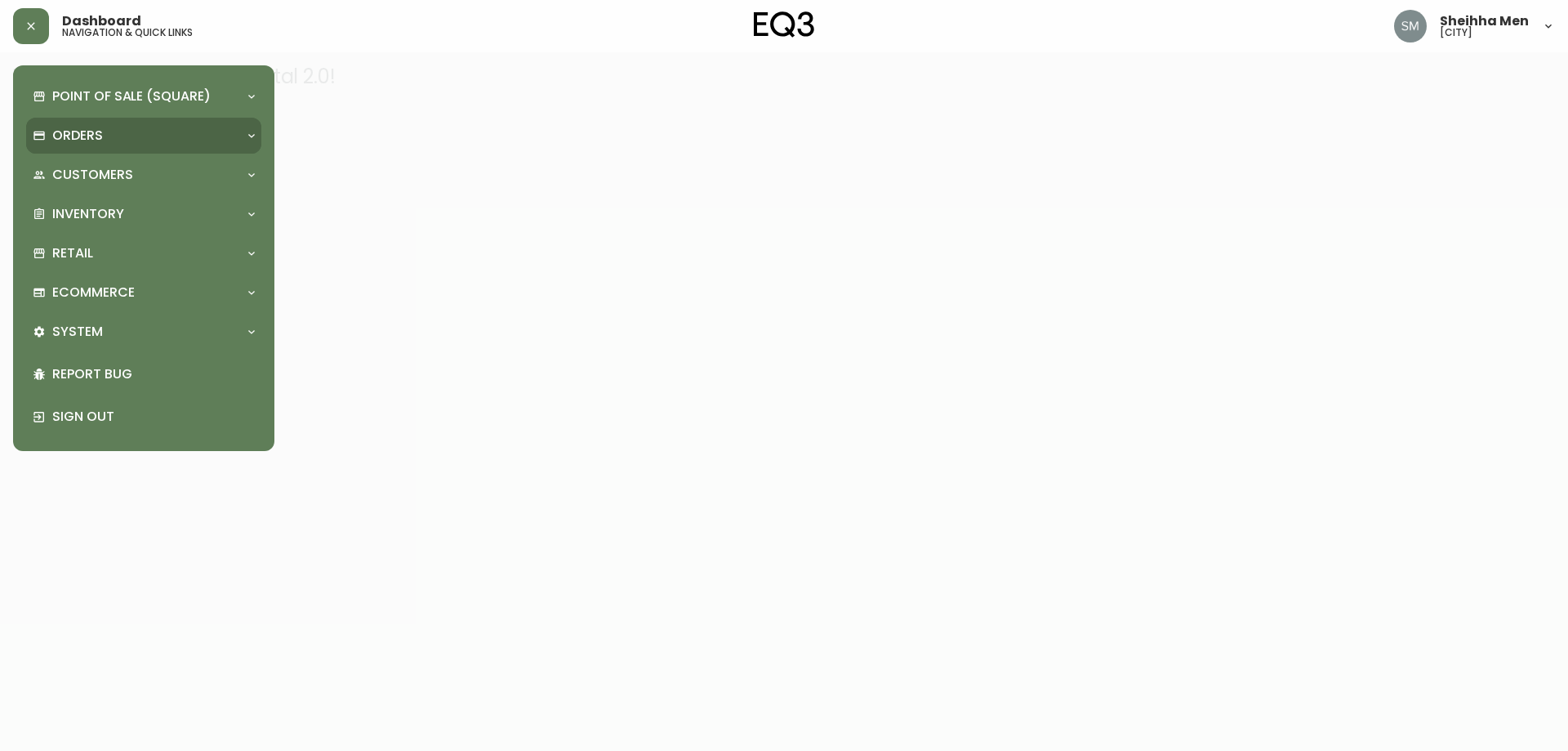 drag, startPoint x: 137, startPoint y: 126, endPoint x: 149, endPoint y: 174, distance: 49.47727 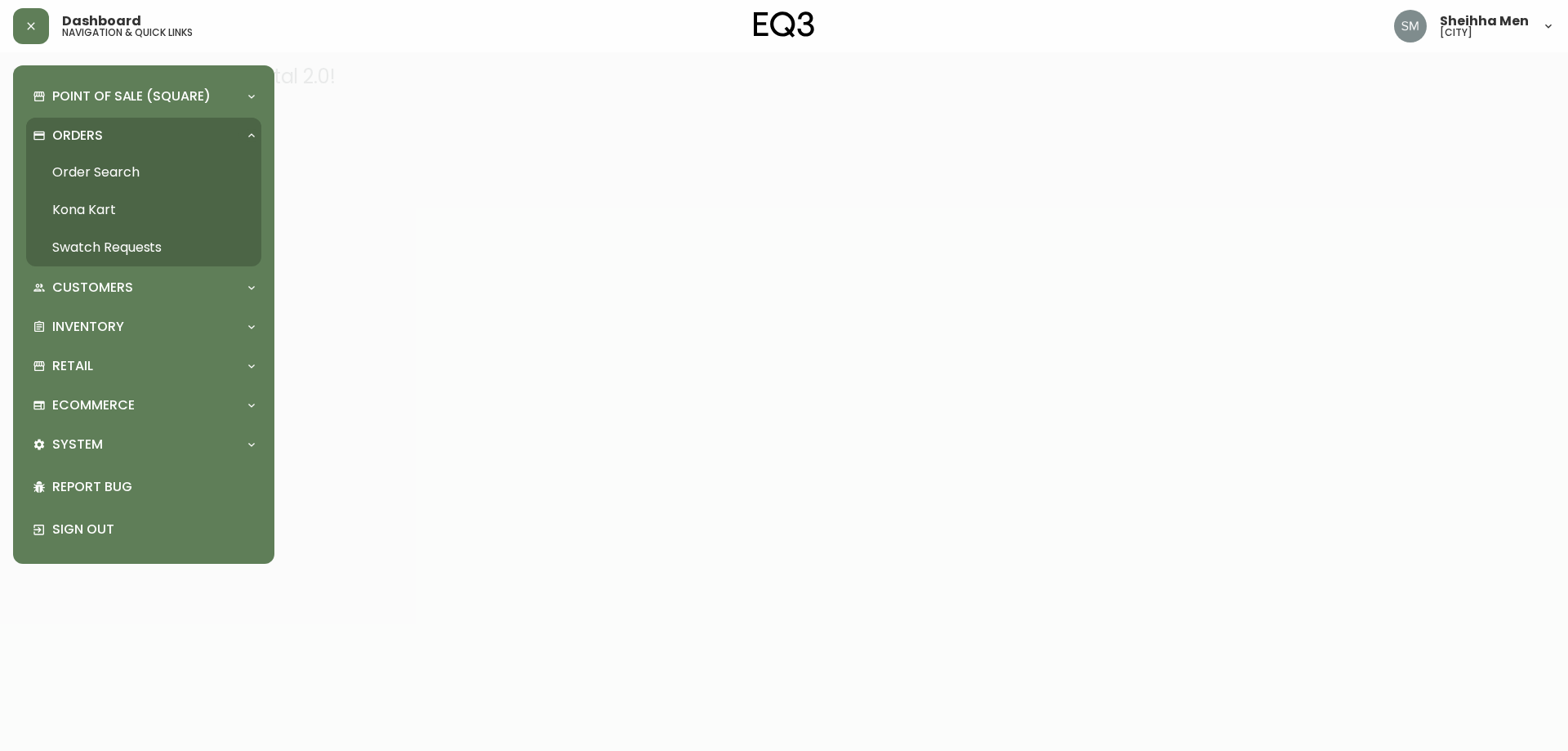 click on "Order Search" at bounding box center [144, 172] 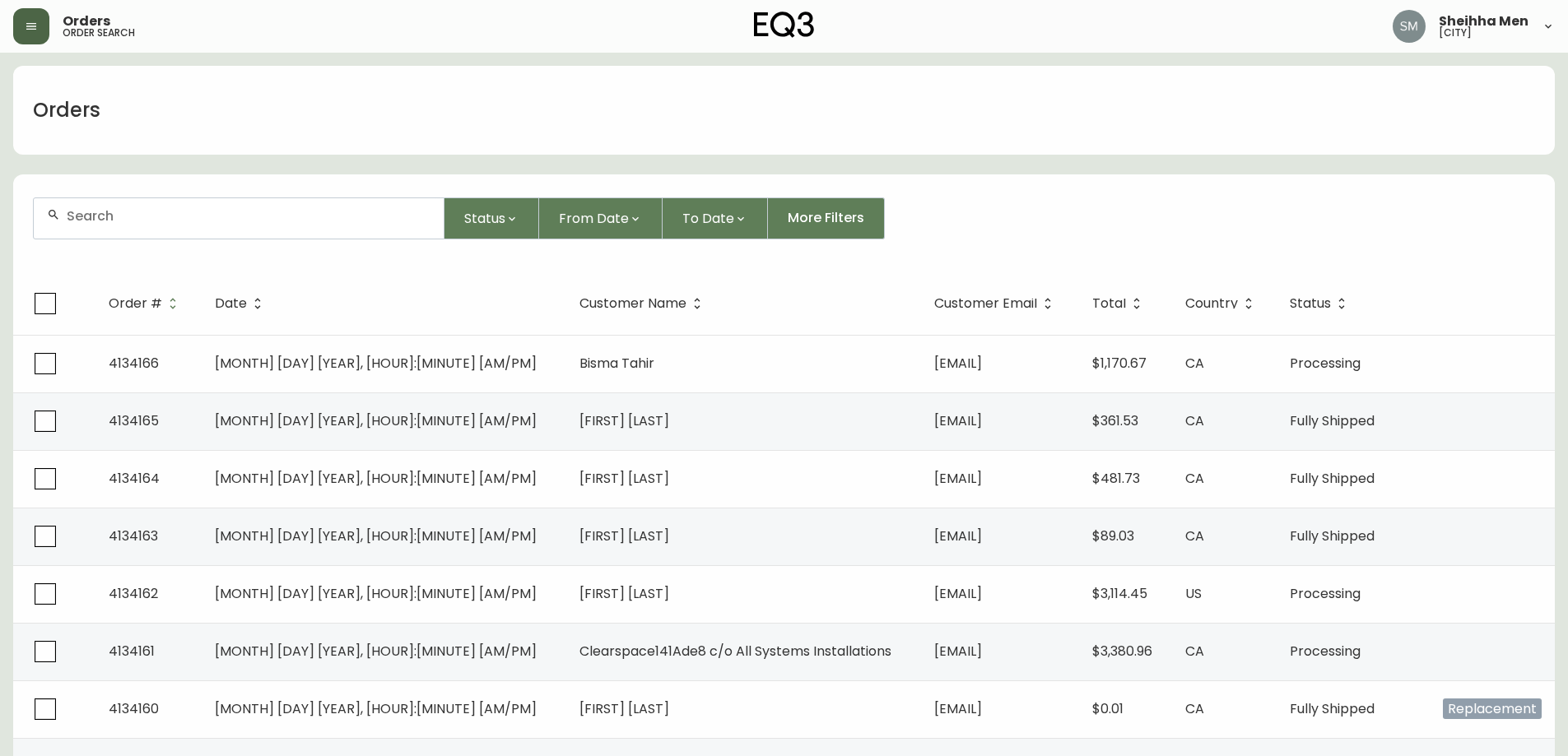 click 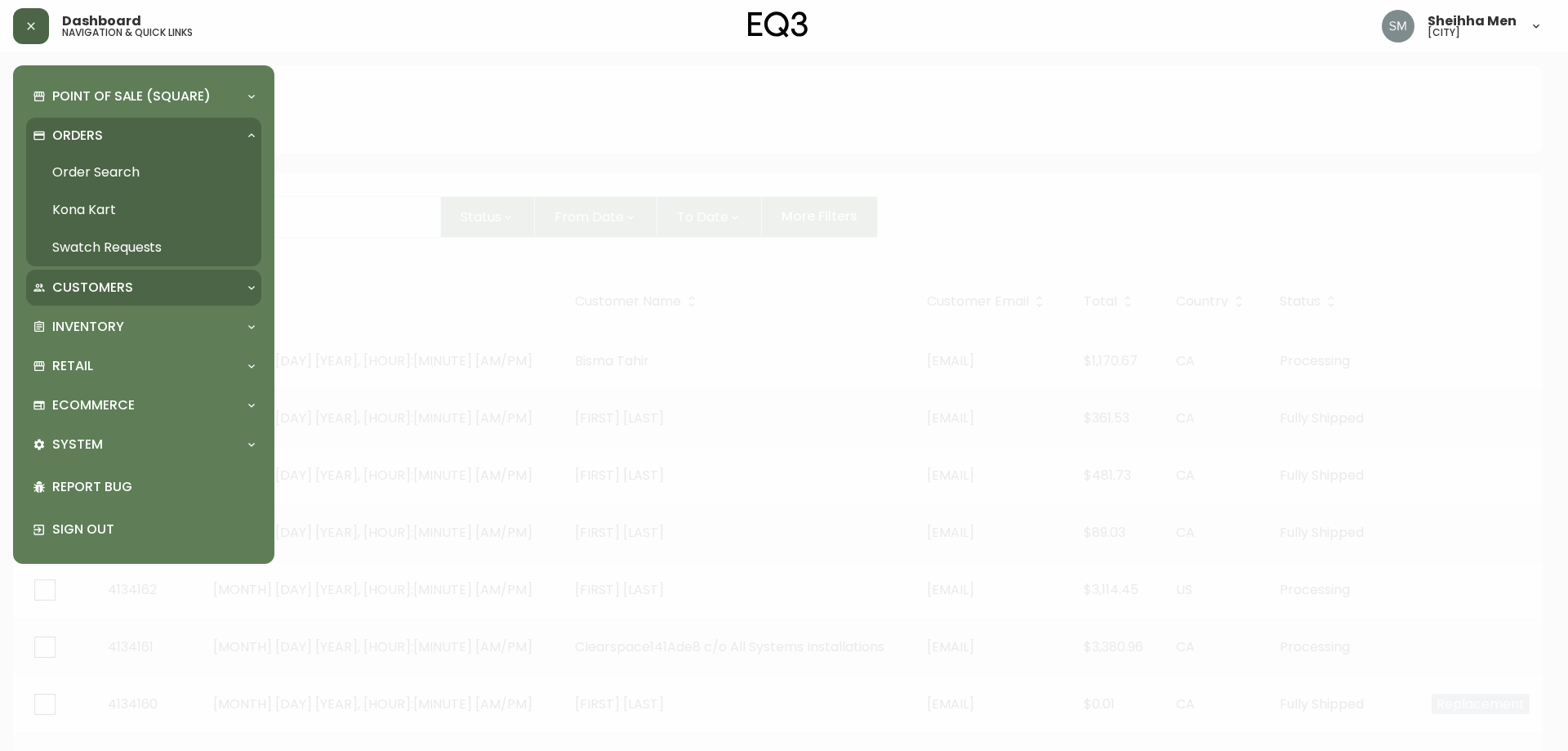 click on "Customers" at bounding box center (136, 288) 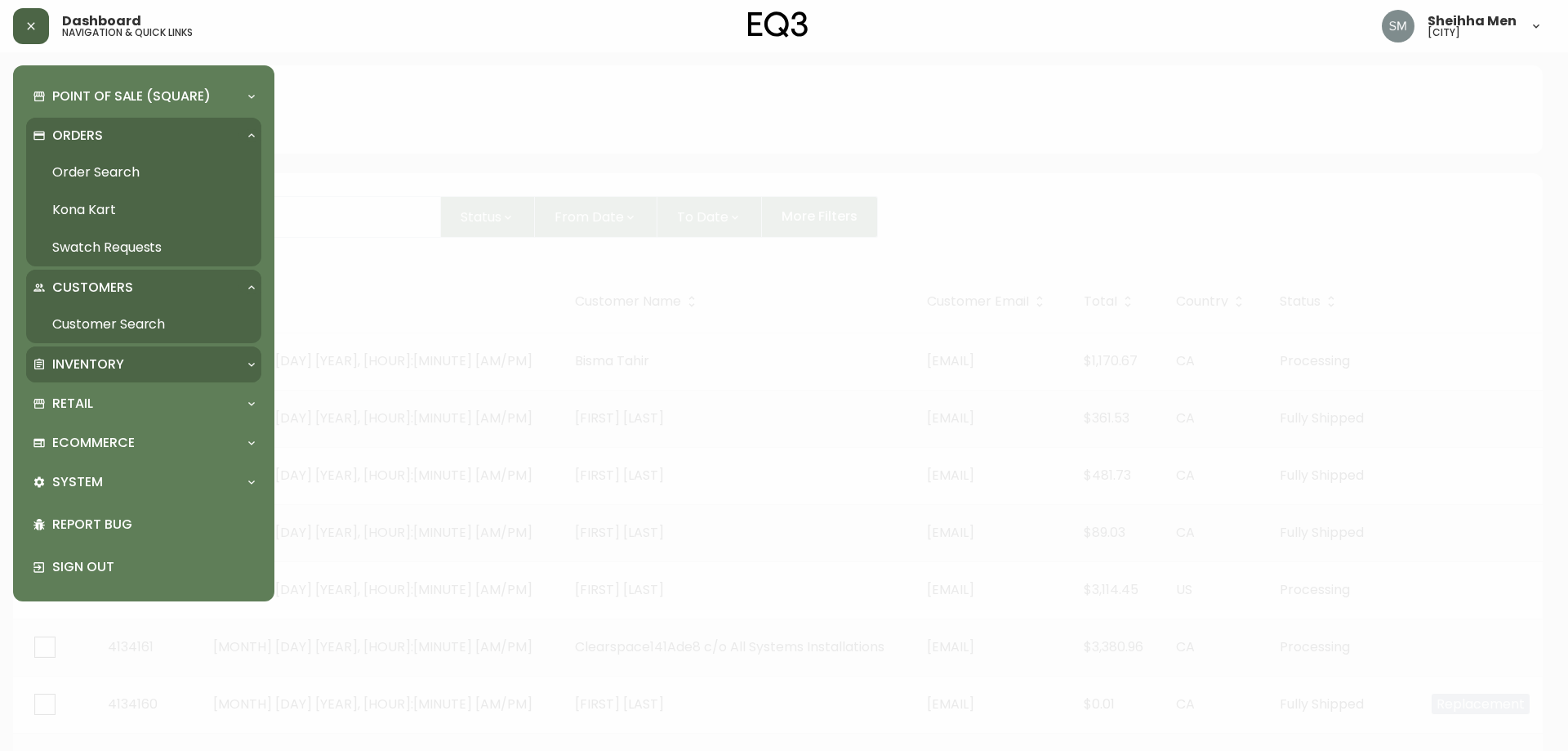 click on "Inventory" at bounding box center [144, 364] 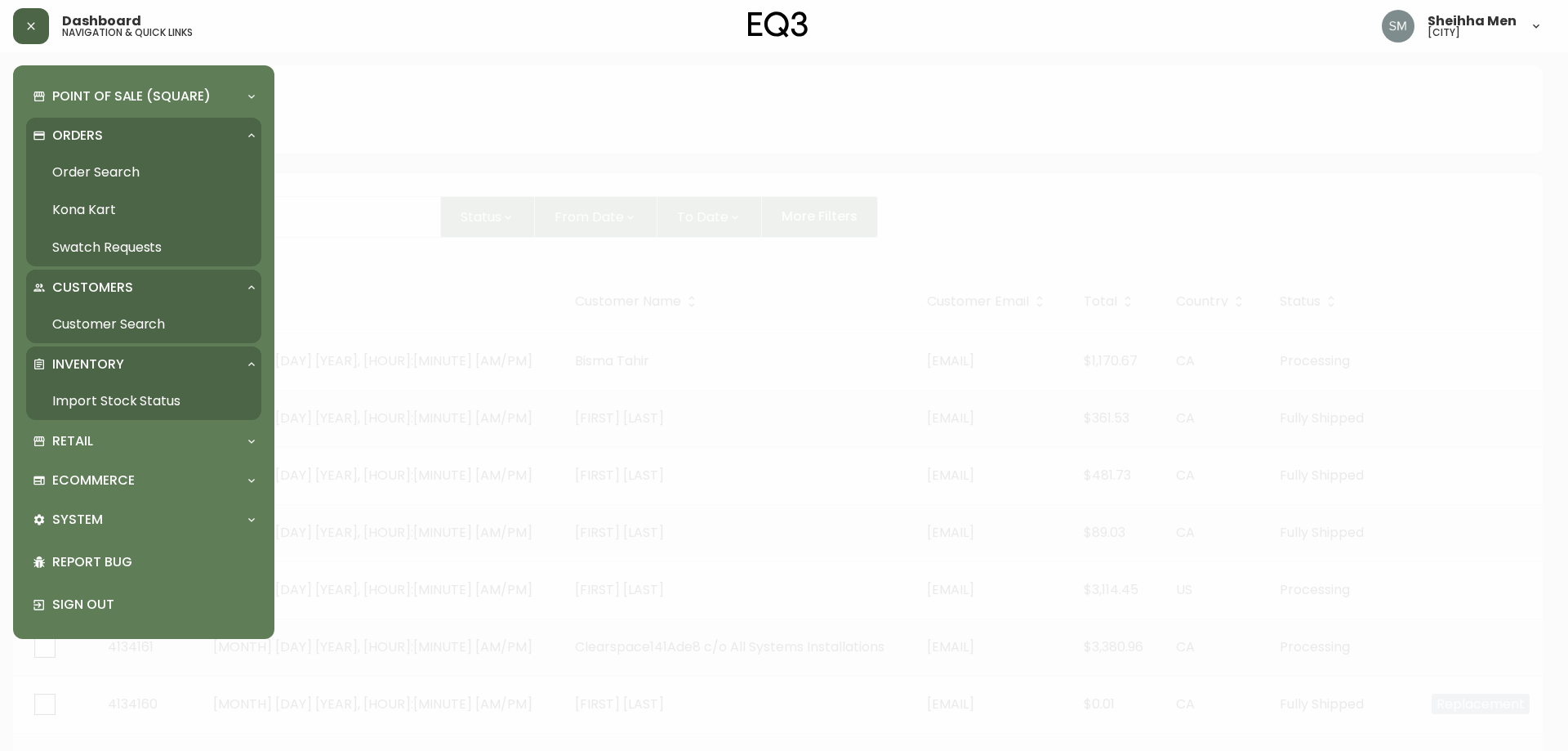 click on "Import Stock Status" at bounding box center (144, 401) 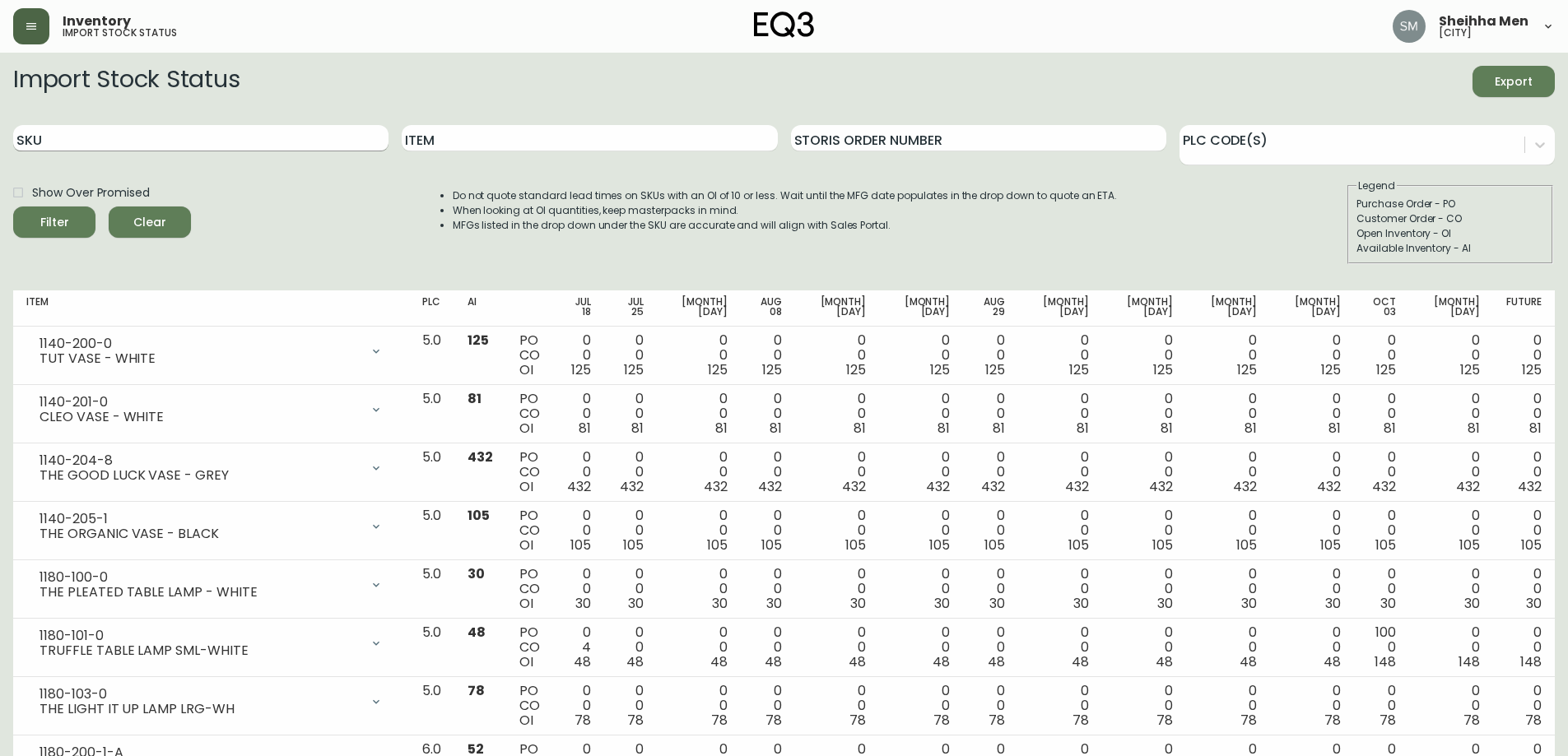 click on "SKU" at bounding box center (201, 138) 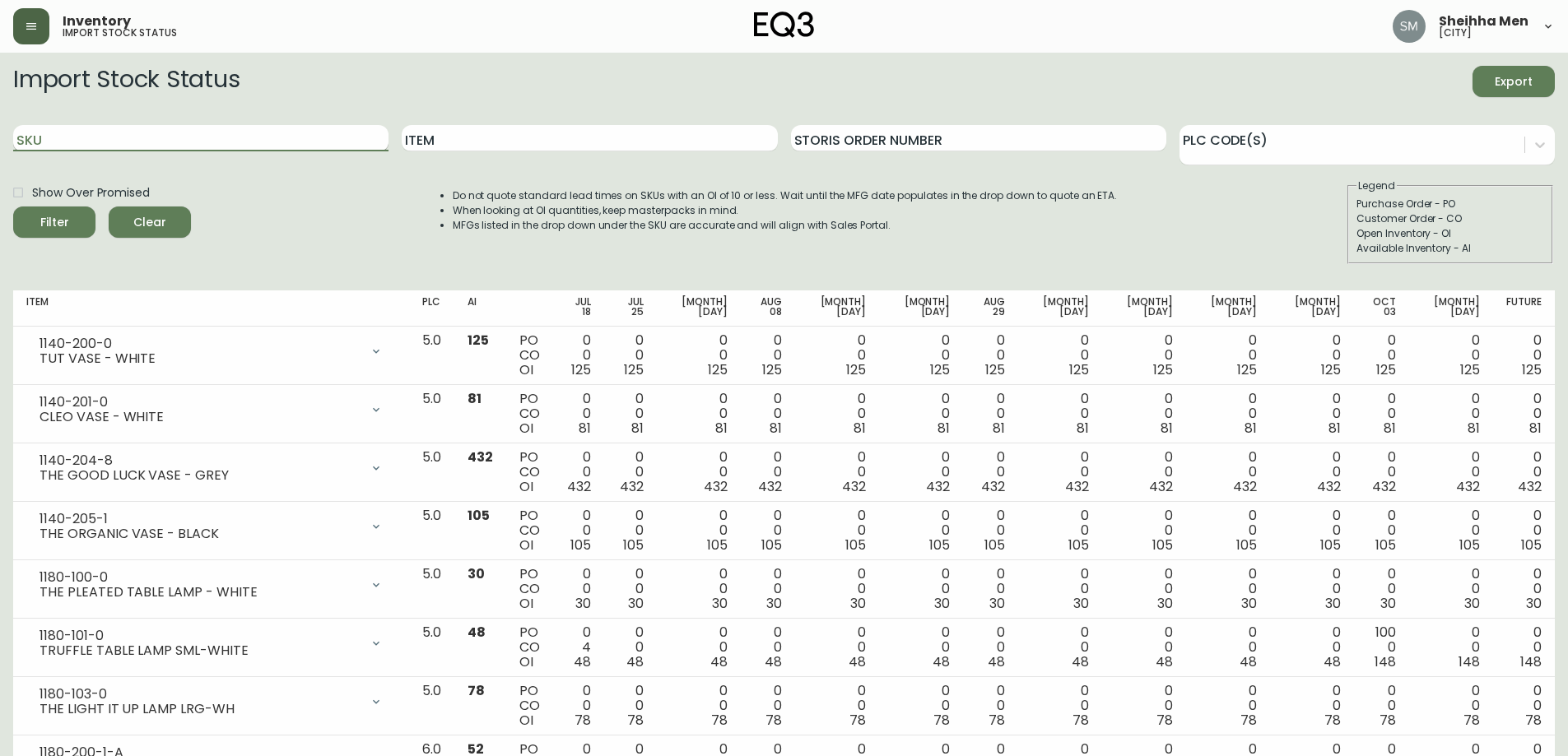paste on "3020-845-15-A" 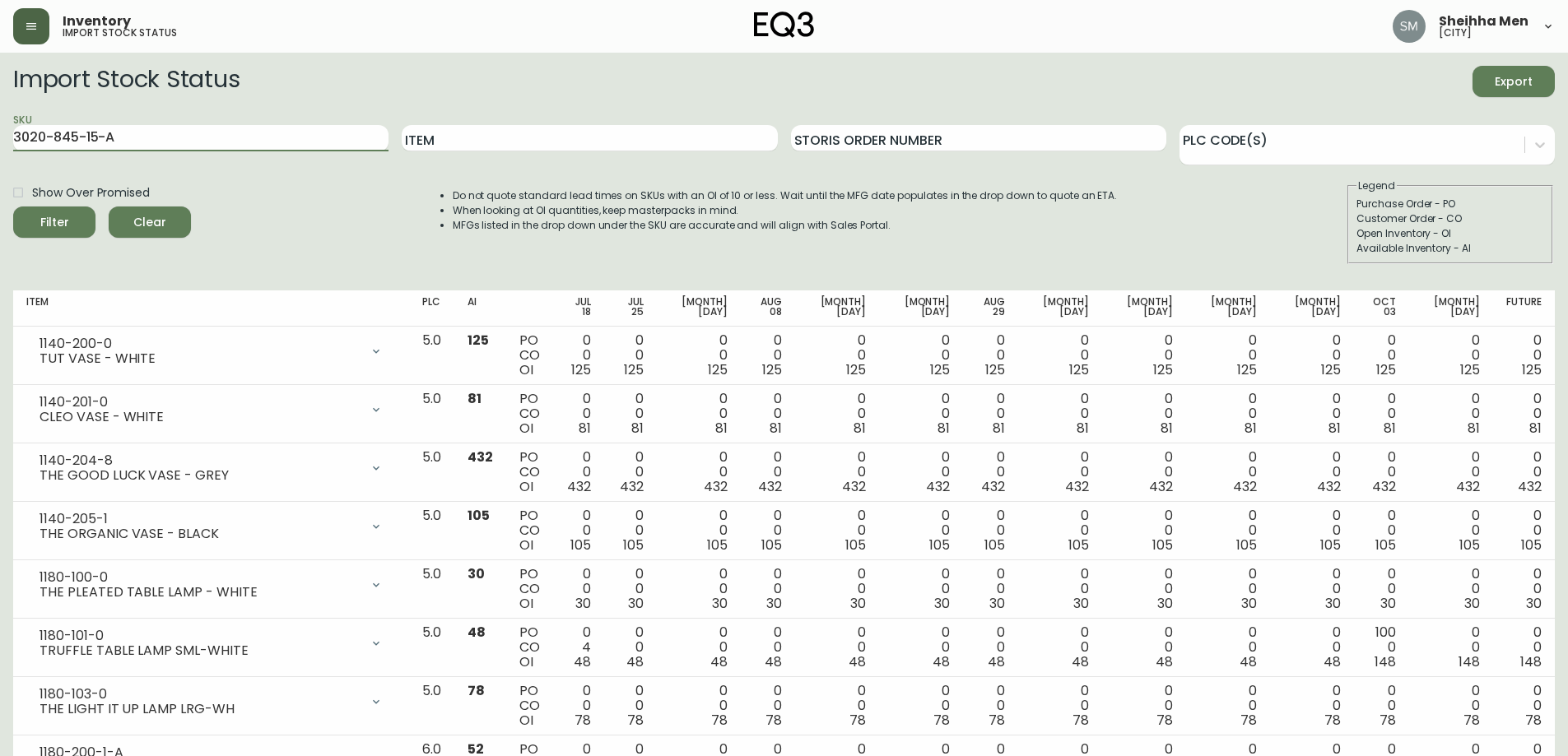 click on "Filter" at bounding box center (54, 222) 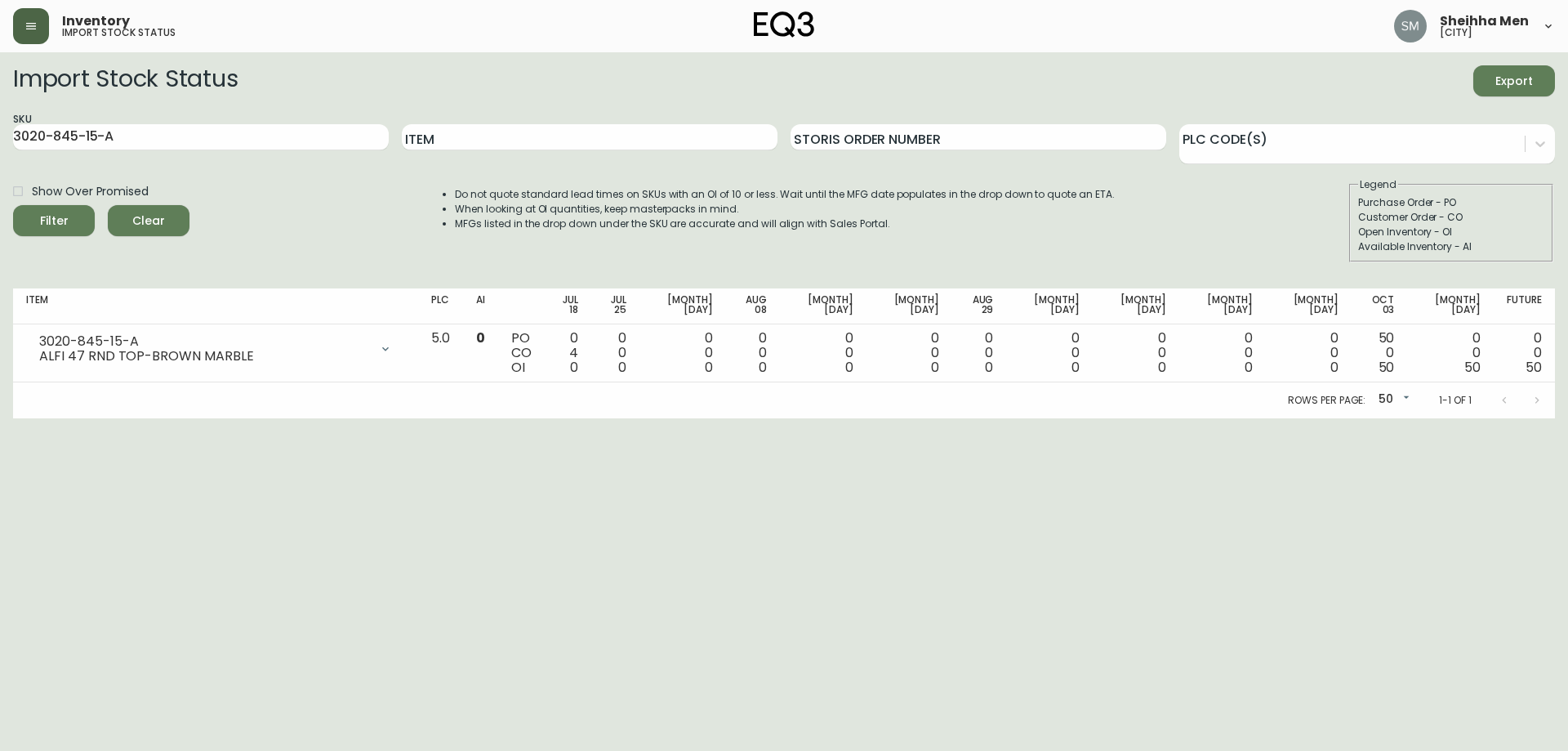 drag, startPoint x: 952, startPoint y: 437, endPoint x: 1059, endPoint y: 437, distance: 107 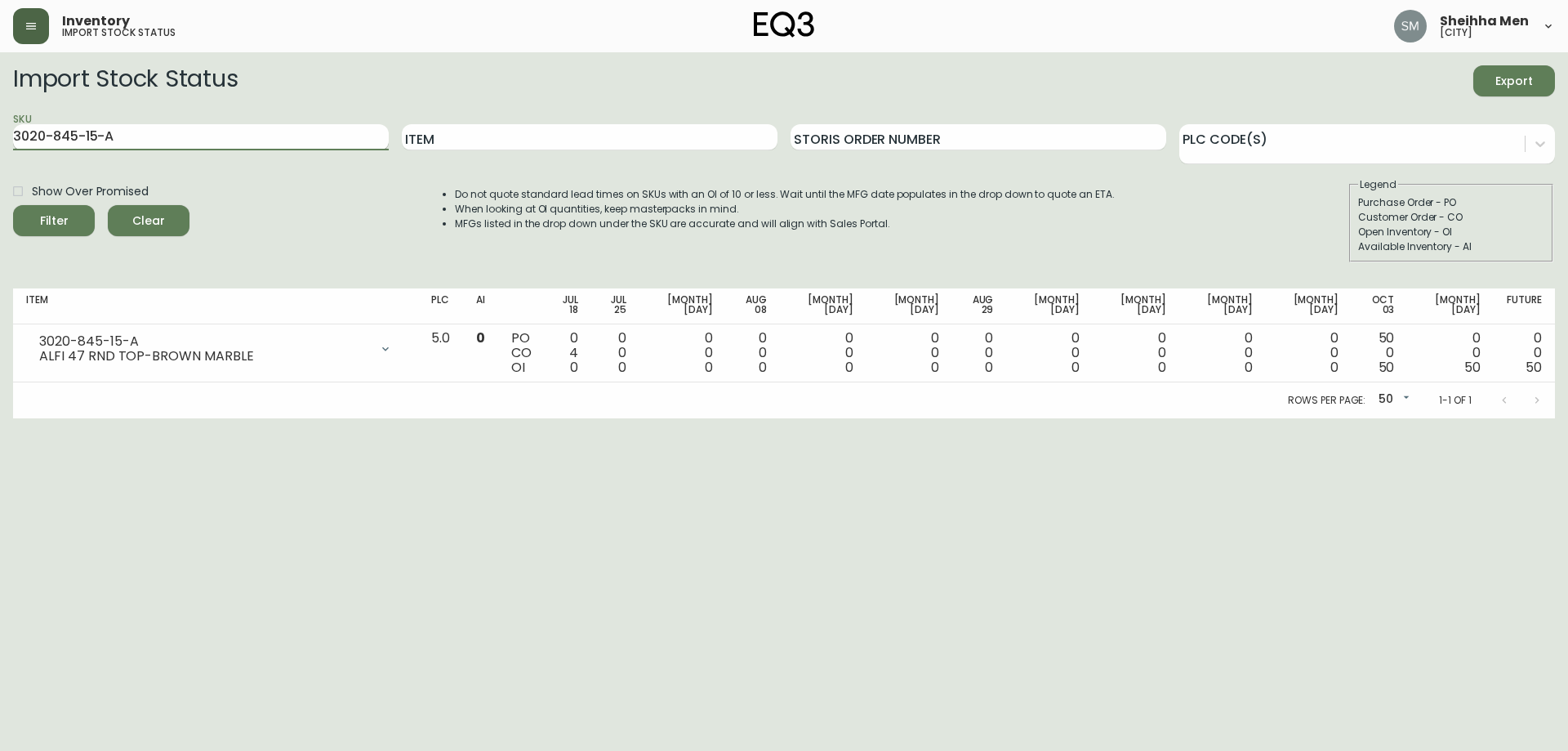 drag, startPoint x: 194, startPoint y: 134, endPoint x: 61, endPoint y: 145, distance: 133.4541 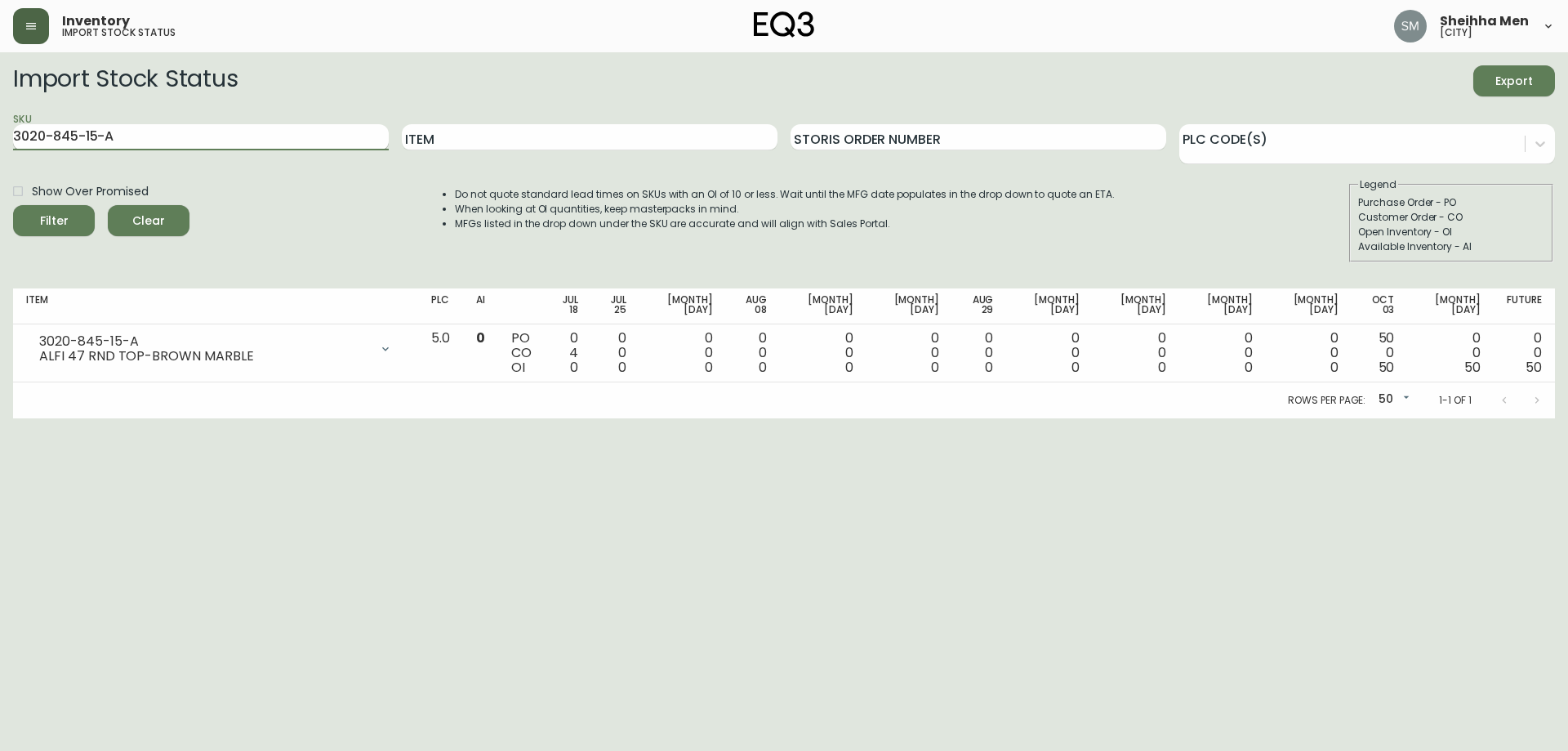 click on "Import Stock Status Export SKU 3020-845-15-A Item Storis Order Number PLC Code(s) Show Over Promised Filter Clear Do not quote standard lead times on SKUs with an OI of 10 or less. Wait until the MFG date populates in the drop down to quote an ETA. When looking at OI quantities, keep masterpacks in mind. MFGs listed in the drop down under the SKU are accurate and will align with Sales Portal. Legend Purchase Order - PO Customer Order - CO Open Inventory - OI Available Inventory - AI Item PLC AI [MONTH] [DAY] [MONTH] [DAY] [MONTH] [DAY] [MONTH] [DAY] [MONTH] [DAY] [MONTH] [DAY] [MONTH] [DAY] [MONTH] [DAY] [MONTH] [DAY] [MONTH] [DAY] [MONTH] [DAY] [MONTH] [DAY] [MONTH] [DAY] Future 3020-845-15-A ALFI 47 RND TOP-BROWN MARBLE Opening Balance 4 ( [MONTH] [DAY], [YEAR] ) Customer Order (8543445) 1 ( [MONTH] [DAY], [YEAR] ) Available Inventory 0 ( [MONTH] [DAY], [YEAR] ) Customer Order (8545828) 1 ( [MONTH] [DAY], [YEAR] ) Customer Order (8545906) 1 ( [MONTH] [DAY], [YEAR] ) Customer Order (8546757) 1 ( [MONTH] [DAY], [YEAR] ) Purchase Order (P019508) 50 ( [MONTH] [DAY], [YEAR] ) 5.0 0 PO CO OI 0 4 0 0 0 0 0 0 0 0 0 0 0 0 0 0 0 0 0 0 0 0 0 0 0 0 0 0 0 0 0 0 0 50 0 50" at bounding box center (784, 235) 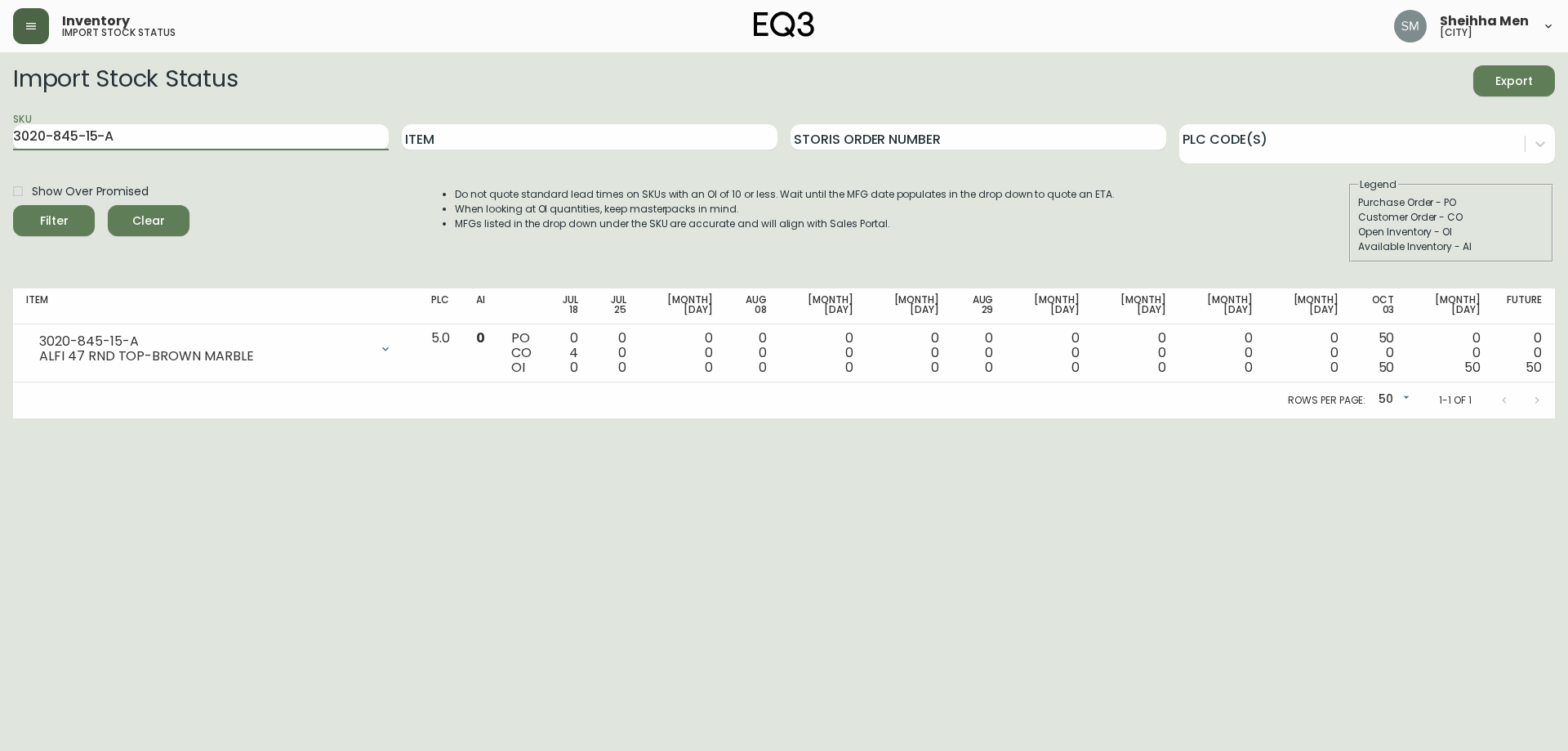 paste on "B" 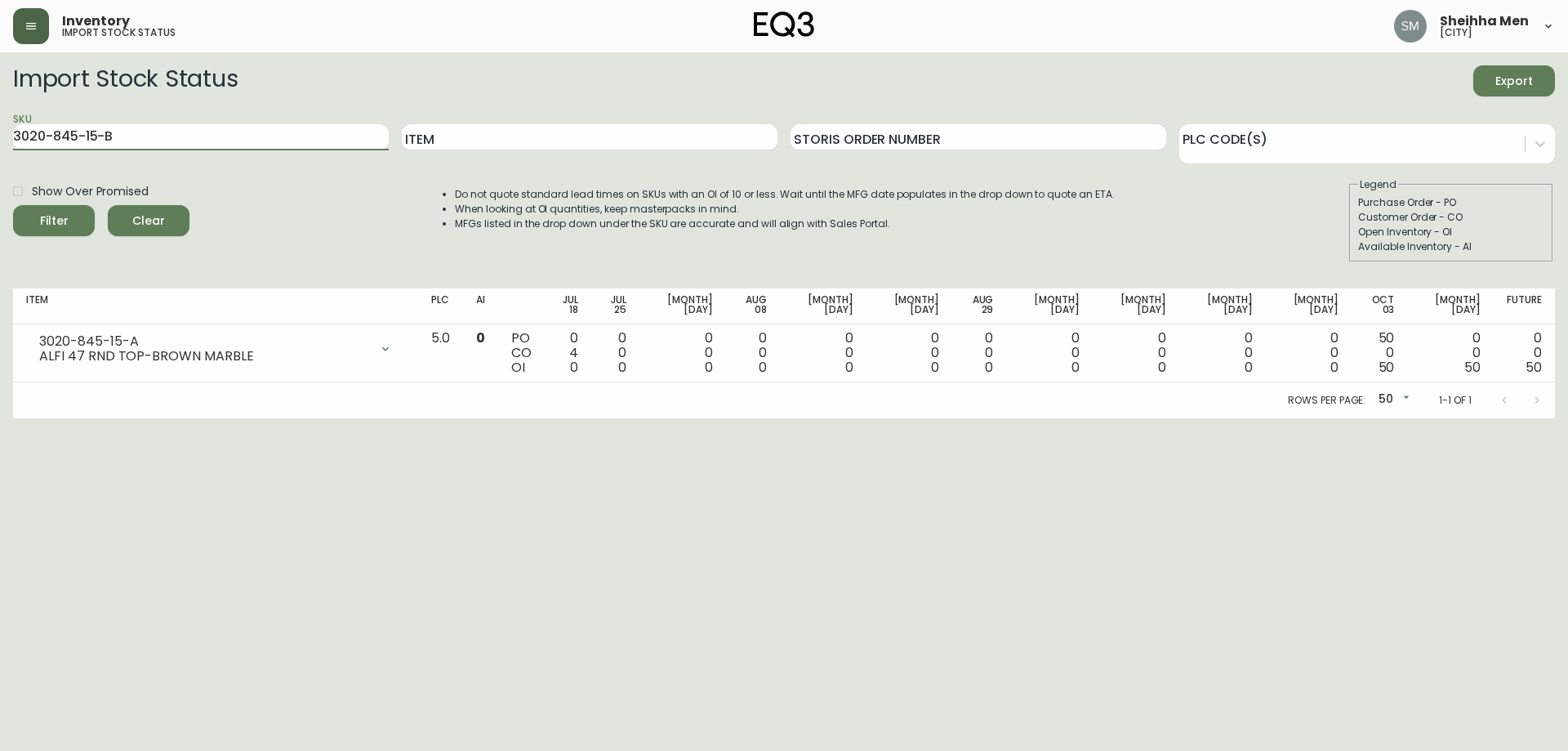 type on "3020-845-15-B" 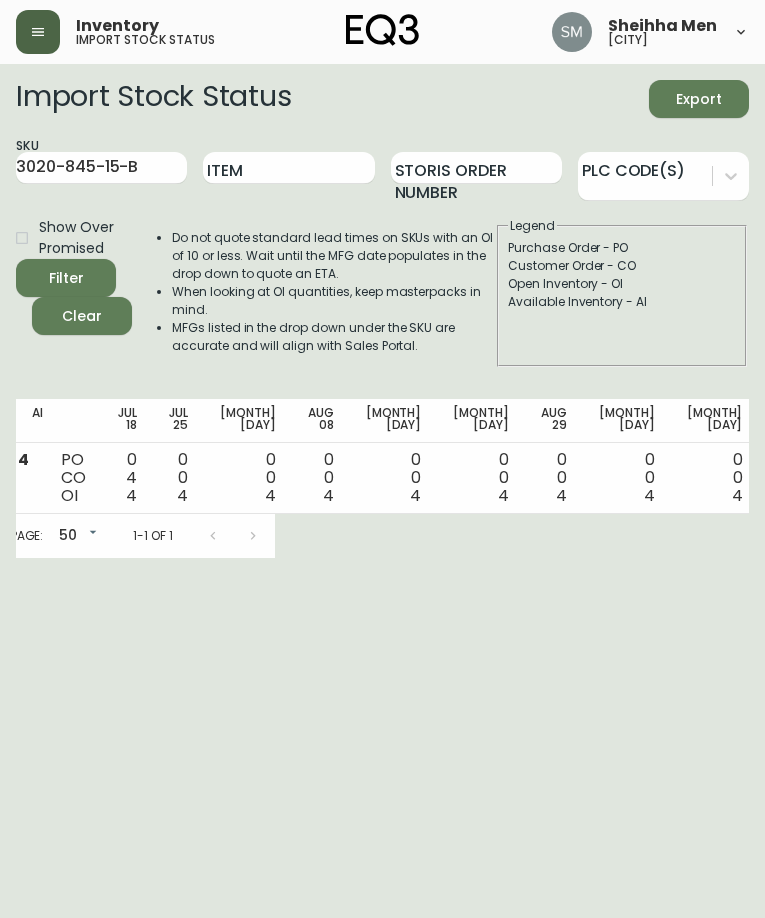 scroll, scrollTop: 0, scrollLeft: 586, axis: horizontal 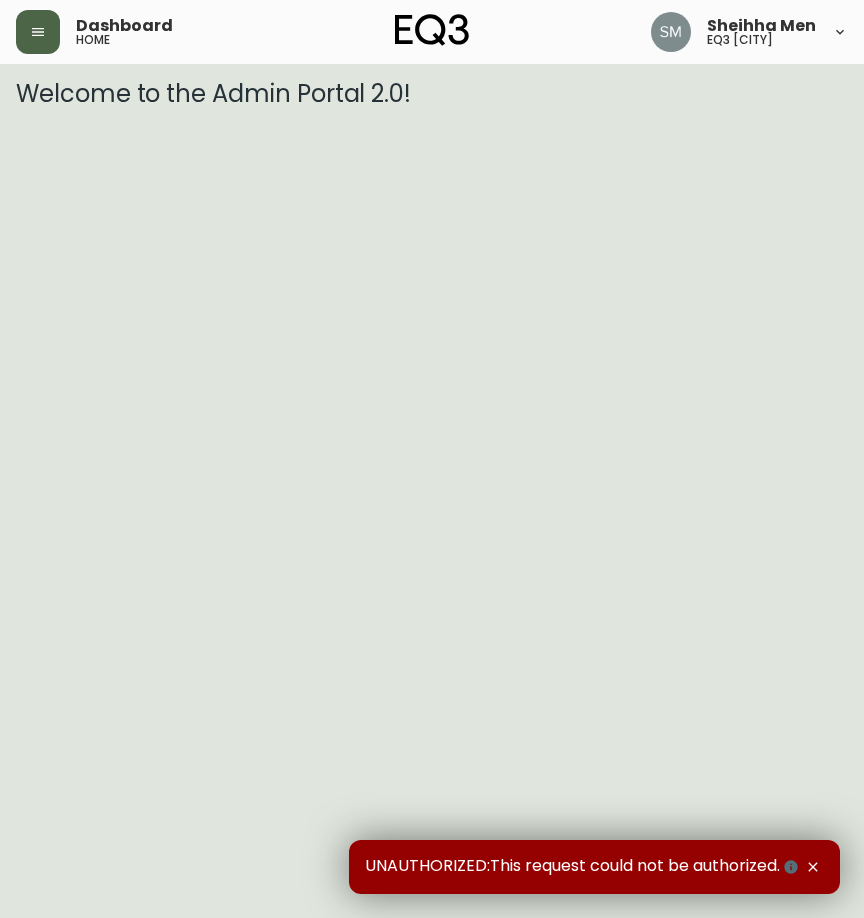 click at bounding box center [38, 32] 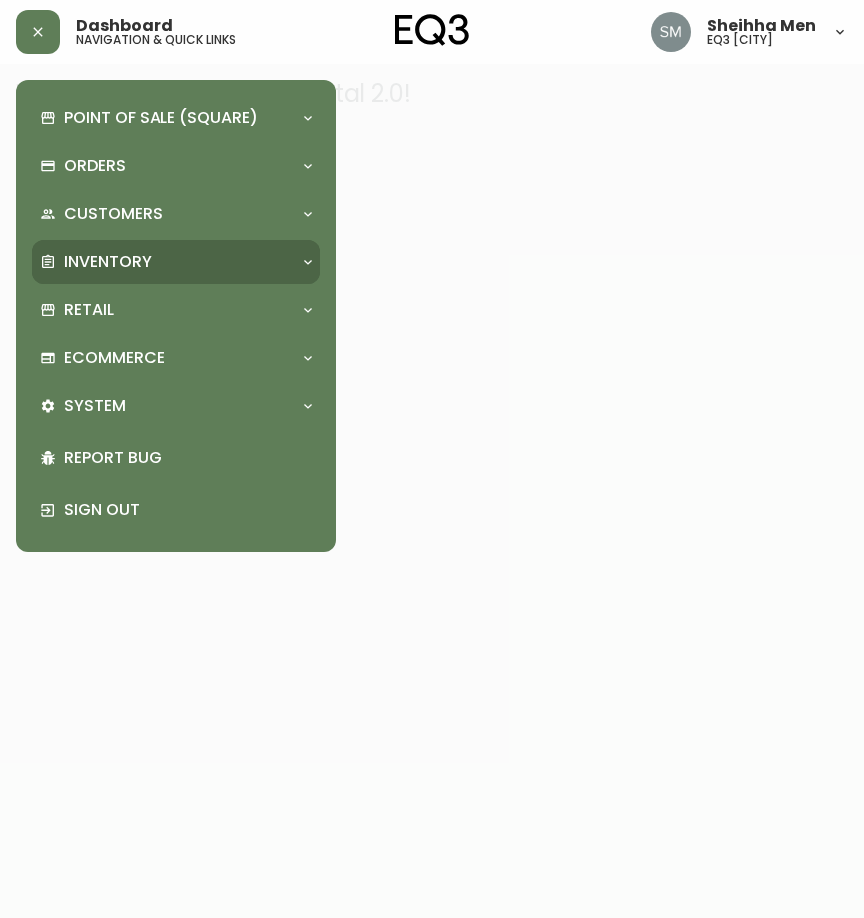 click on "Inventory" at bounding box center (108, 262) 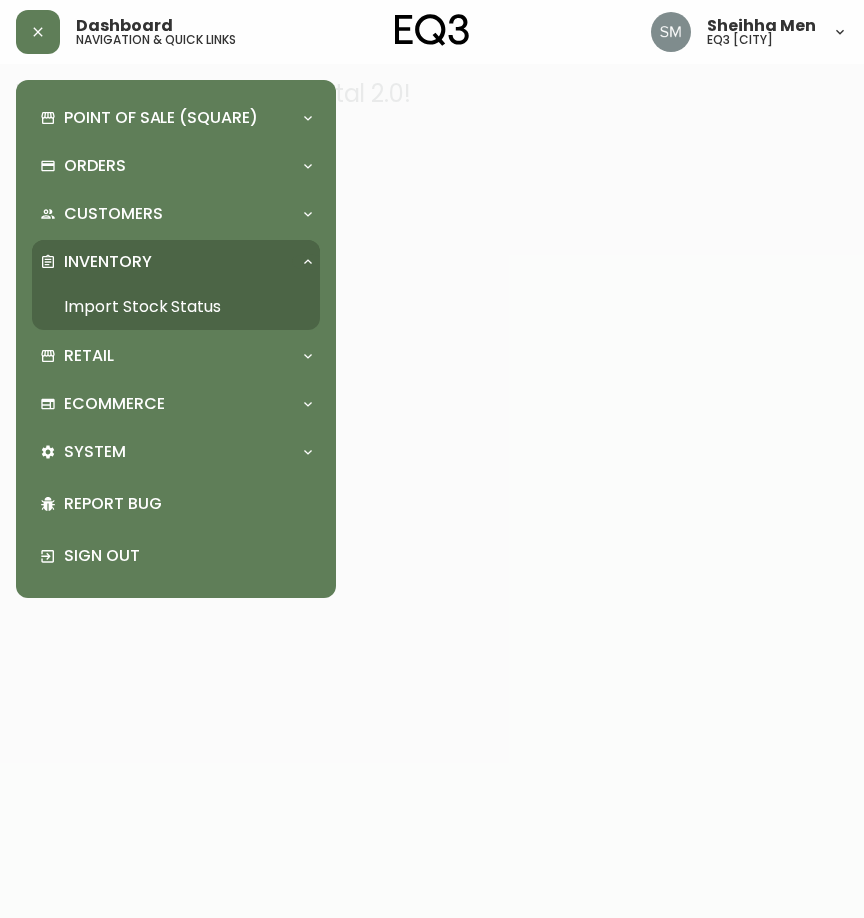 click on "Import Stock Status" at bounding box center [176, 307] 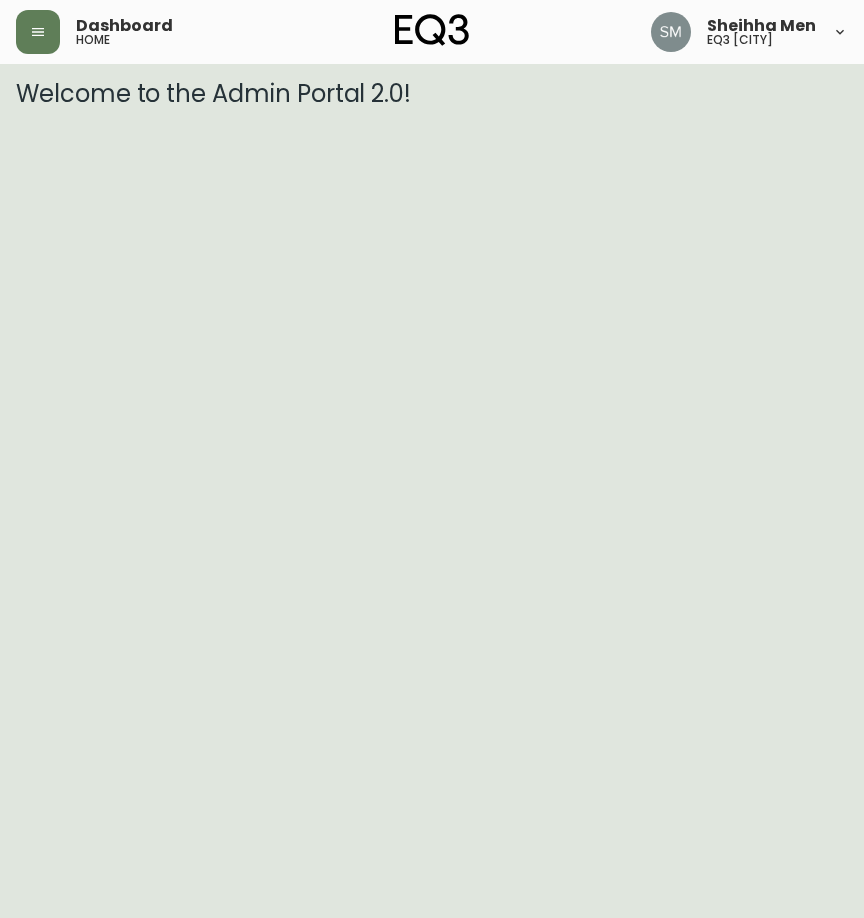 type 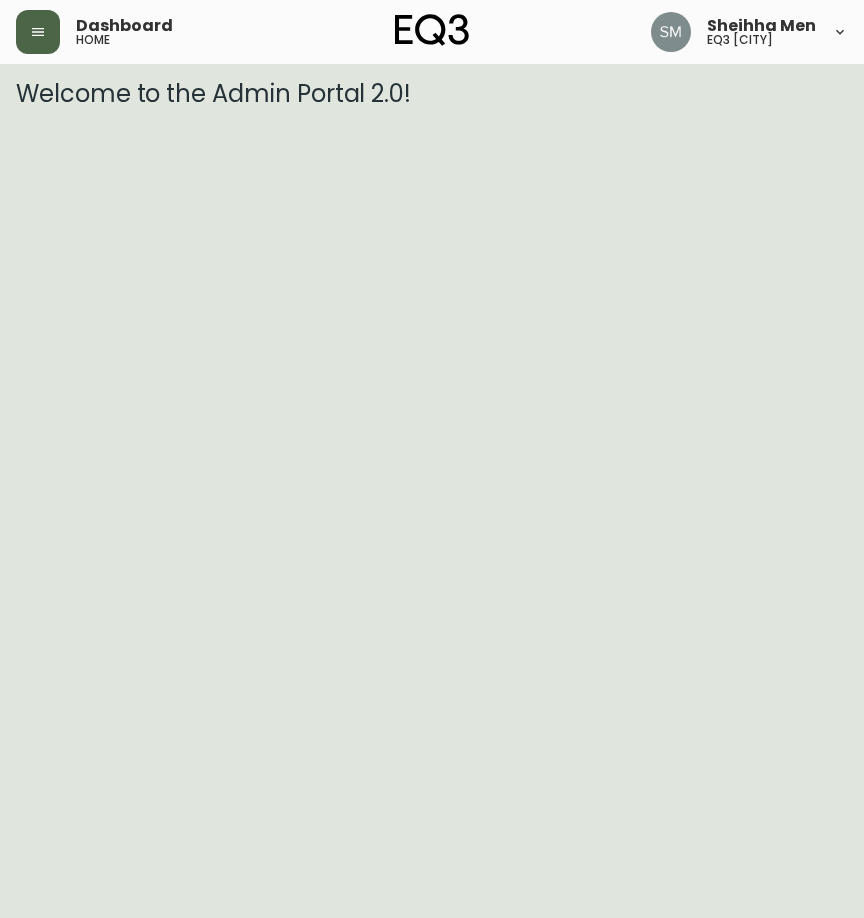 click at bounding box center [38, 32] 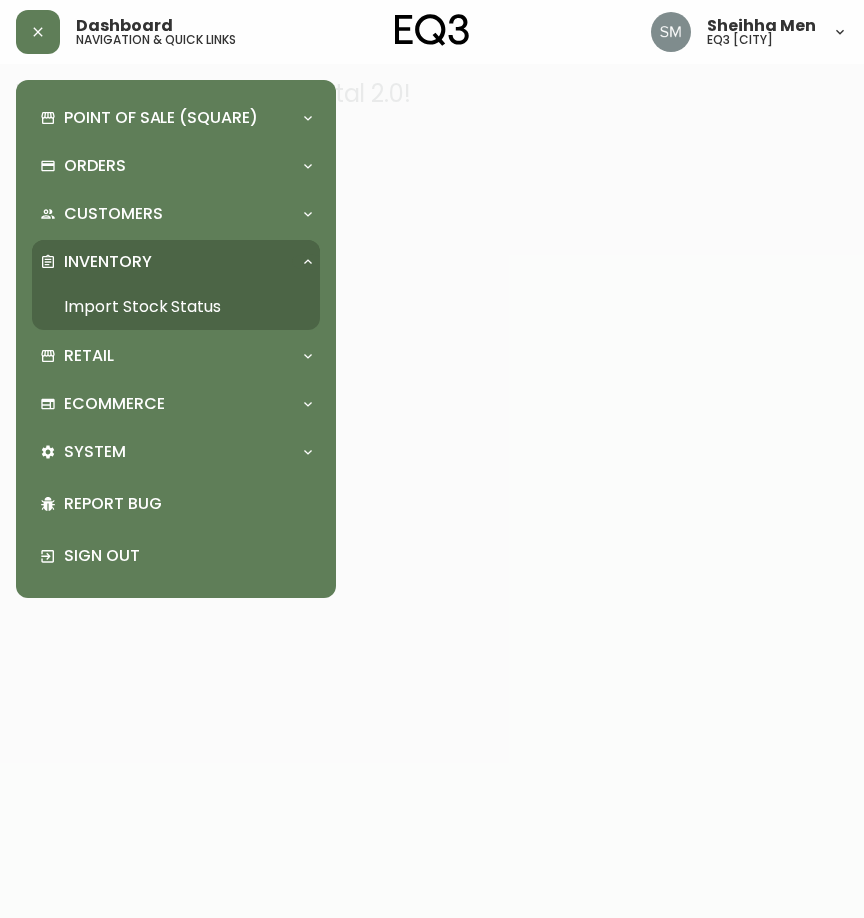 click on "Import Stock Status" at bounding box center [176, 307] 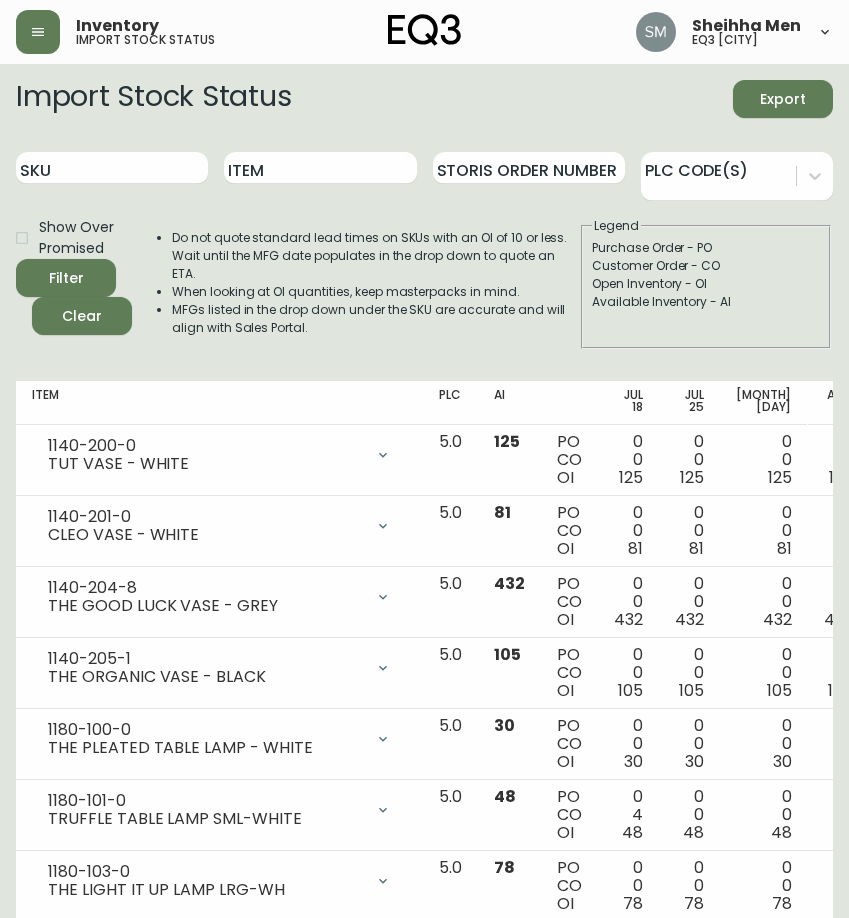 drag, startPoint x: 146, startPoint y: 172, endPoint x: 142, endPoint y: 185, distance: 13.601471 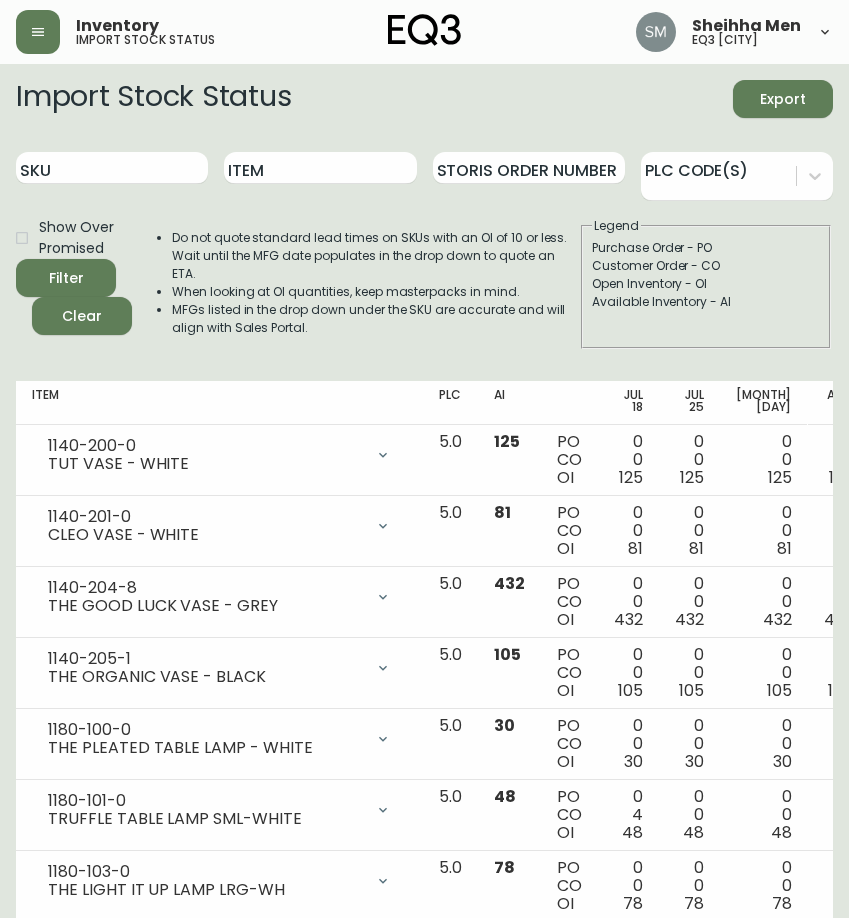 click on "SKU" at bounding box center (112, 168) 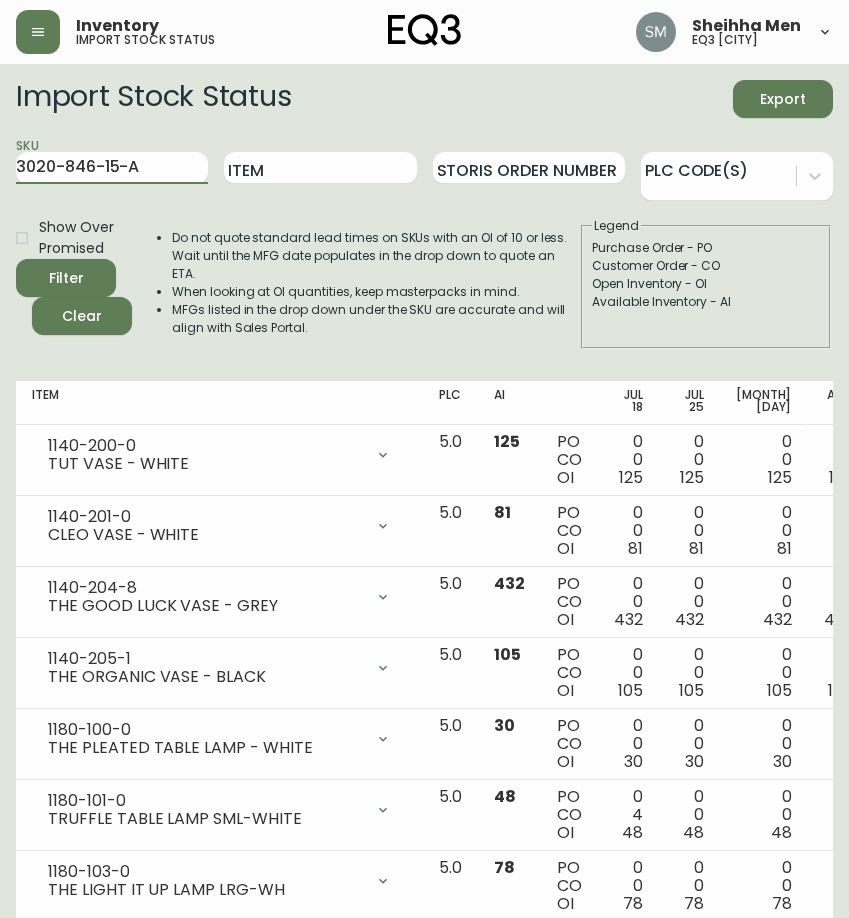 click on "Filter" at bounding box center (66, 278) 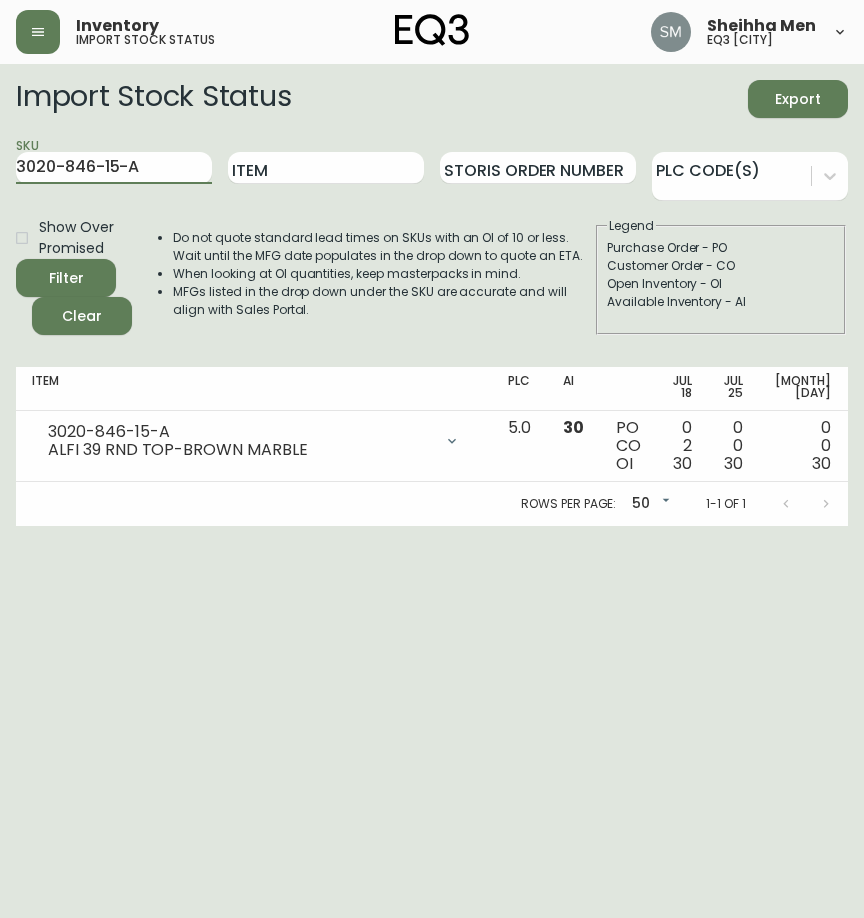 drag, startPoint x: 112, startPoint y: 180, endPoint x: -1, endPoint y: 152, distance: 116.41735 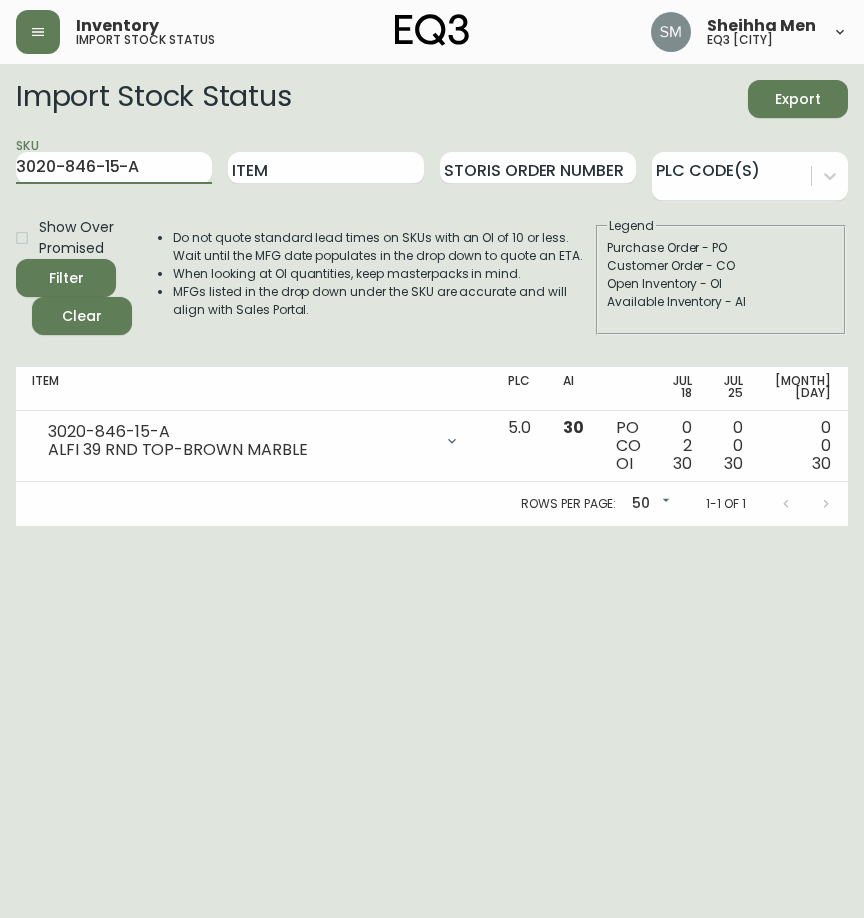 click on "Inventory import stock status Sheihha Men eq3 ottawa   Import Stock Status Export SKU 3020-846-15-A Item Storis Order Number PLC Code(s) Show Over Promised Filter Clear Do not quote standard lead times on SKUs with an OI of 10 or less. Wait until the MFG date populates in the drop down to quote an ETA. When looking at OI quantities, keep masterpacks in mind. MFGs listed in the drop down under the SKU are accurate and will align with Sales Portal. Legend Purchase Order - PO Customer Order - CO Open Inventory - OI Available Inventory - AI Item PLC AI Jul 18 Jul 25 Aug 01 Aug 08 Aug 15 Aug 22 Aug 29 Sep 05 Sep 12 Sep 19 Sep 26 Oct 03 Oct 10 Future 3020-846-15-A ALFI 39 RND TOP-BROWN MARBLE Opening Balance 32 ( Jul 16, 2025 ) Customer Order (8545018) 1 ( Jul 11, 2025 ) Available Inventory 30 ( Jul 16, 2025 ) Customer Order (8546699) 1 ( Jul 18, 2025 ) 5.0 30 PO CO OI 0 2 30 0 0 30 0 0 30 0 0 30 0 0 30 0 0 30 0 0 30 0 0 30 0 0 30 0 0 30 0 0 30 0 0 30 0 0 30 0 0 30 Rows per page: 50 50 1-1 of 1" at bounding box center (432, 263) 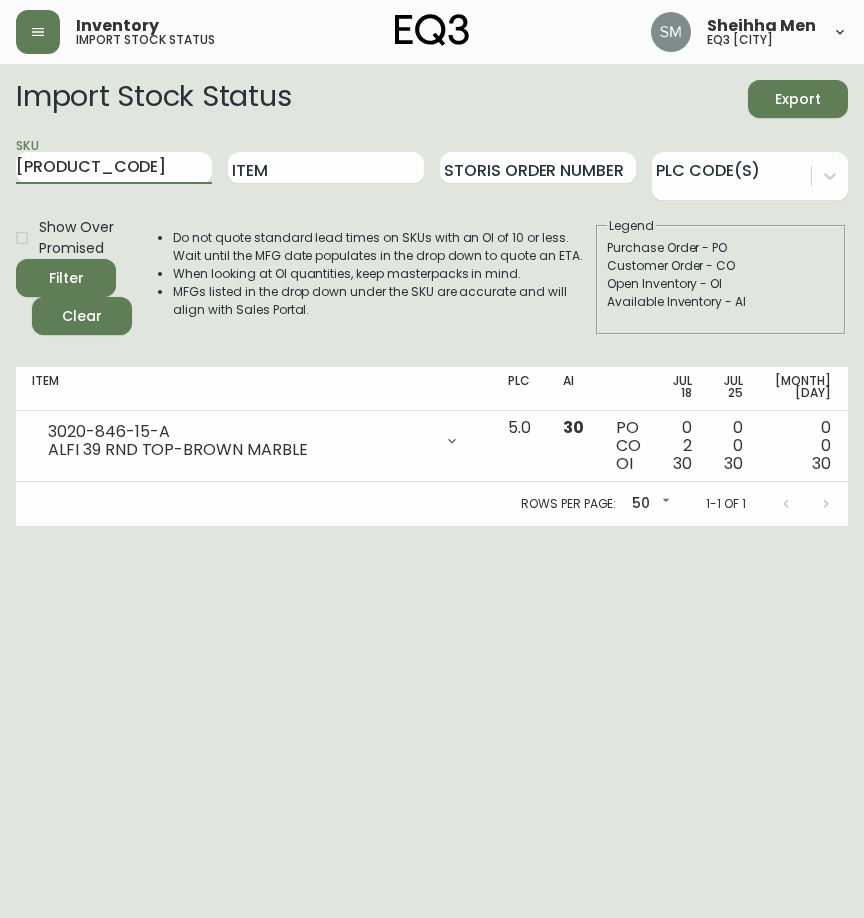 type on "3020-846-15-B" 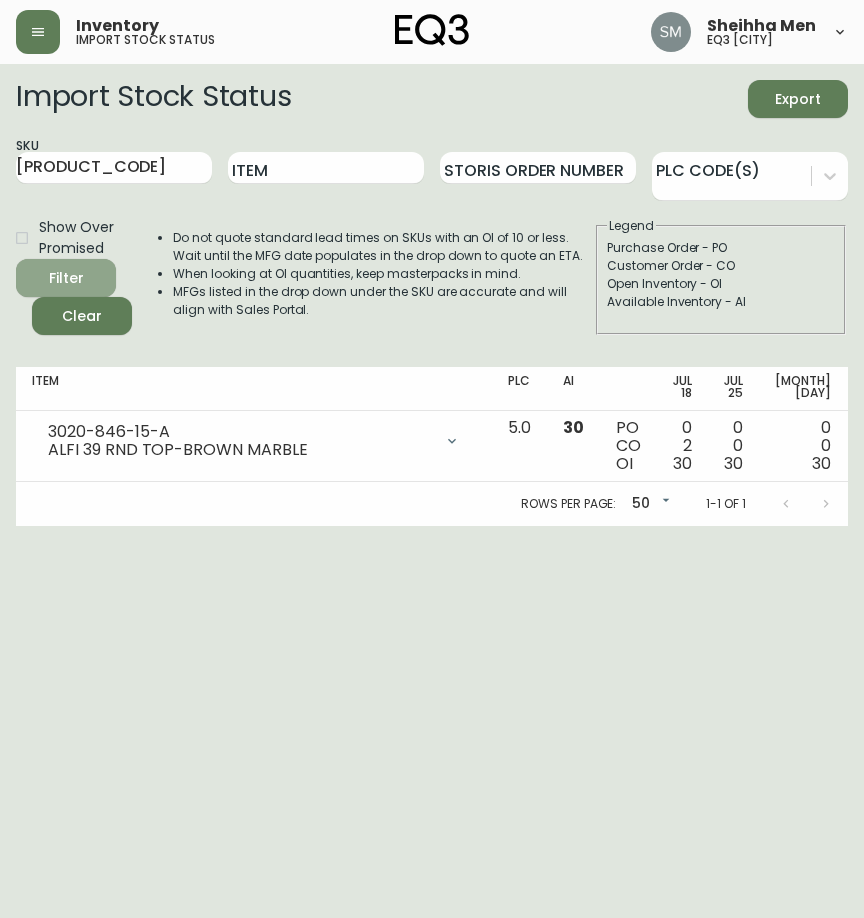 click on "Filter" at bounding box center [66, 278] 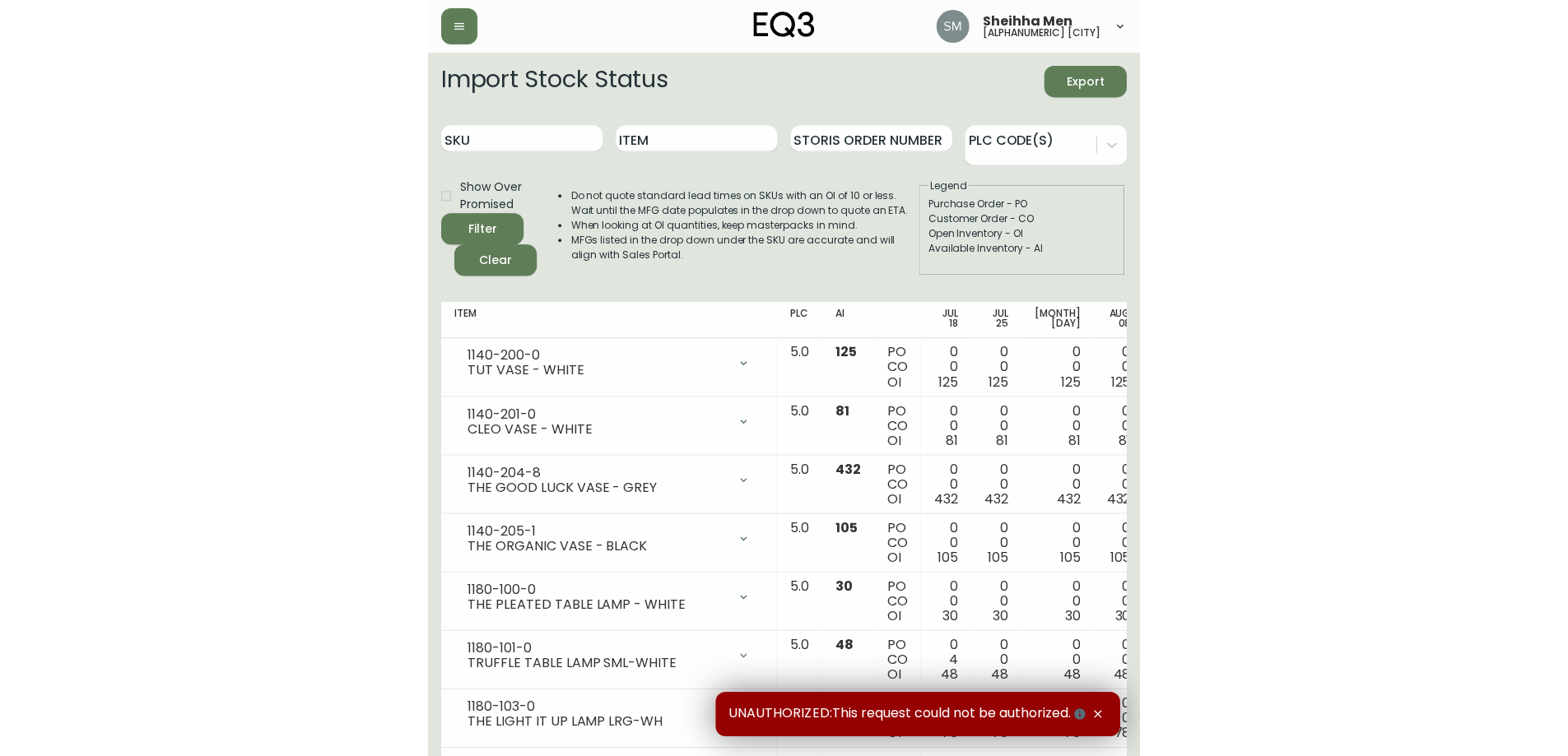 scroll, scrollTop: 0, scrollLeft: 0, axis: both 